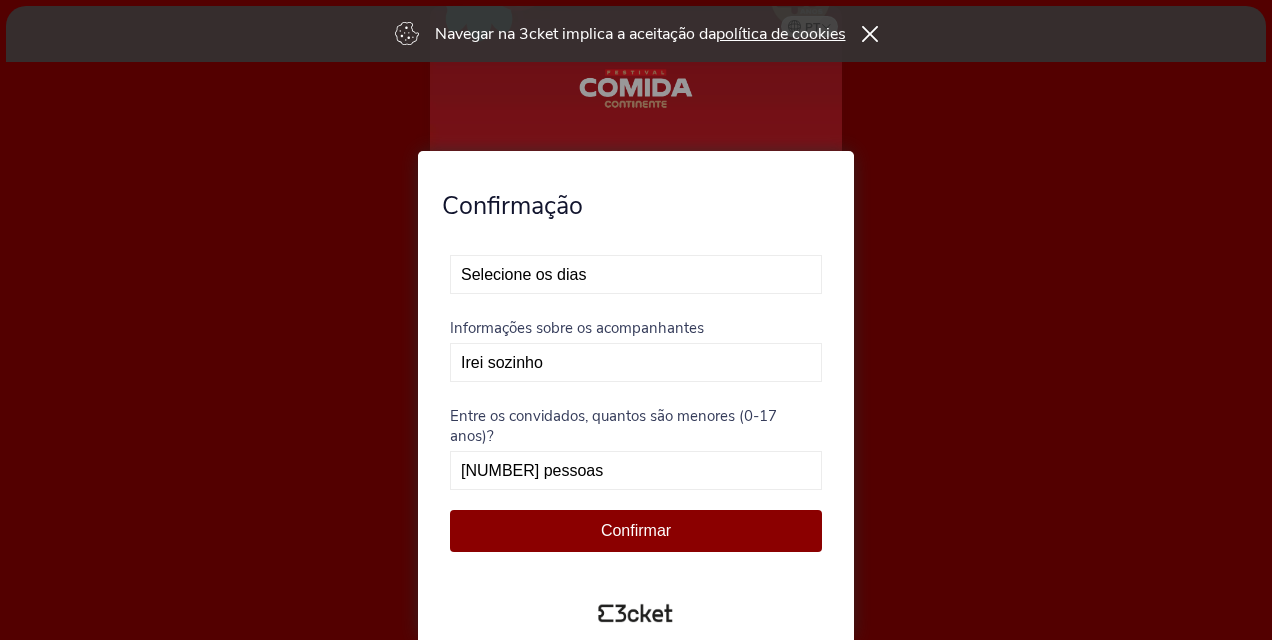 scroll, scrollTop: 0, scrollLeft: 0, axis: both 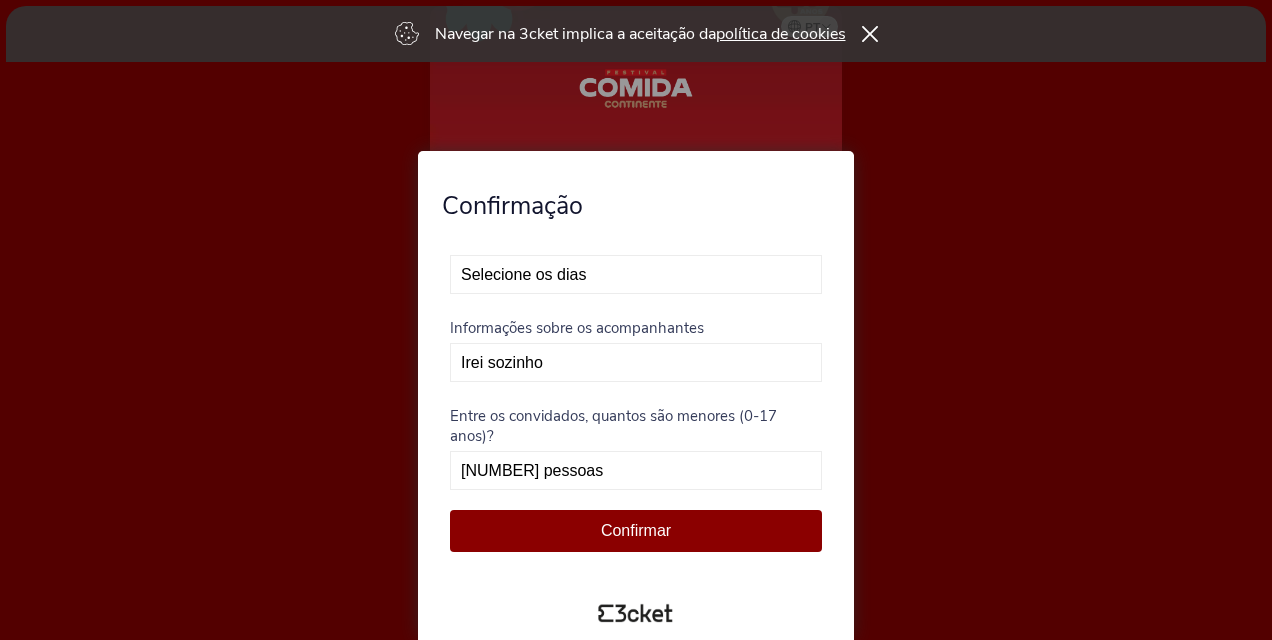 click on "Selecione os dias
Não vou poder estar presente
Exclusivo dia 12
Exclusivo dia 13" at bounding box center [636, 274] 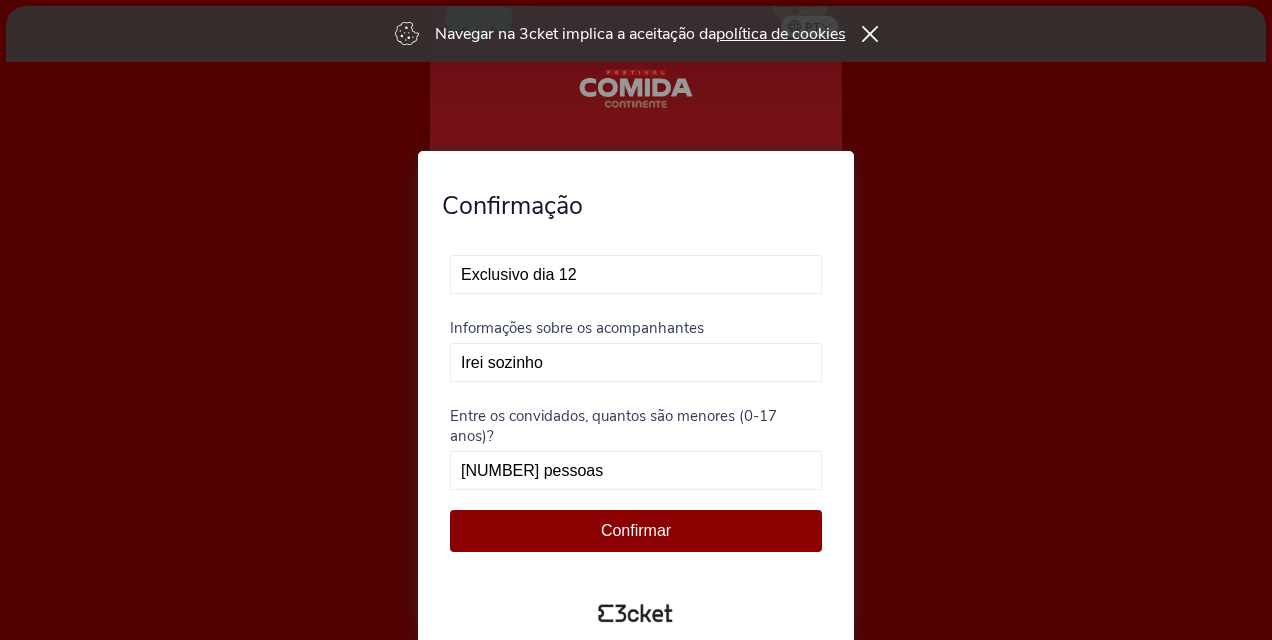 click on "Selecione os dias
Não vou poder estar presente
Exclusivo dia 12
Exclusivo dia 13" at bounding box center (636, 274) 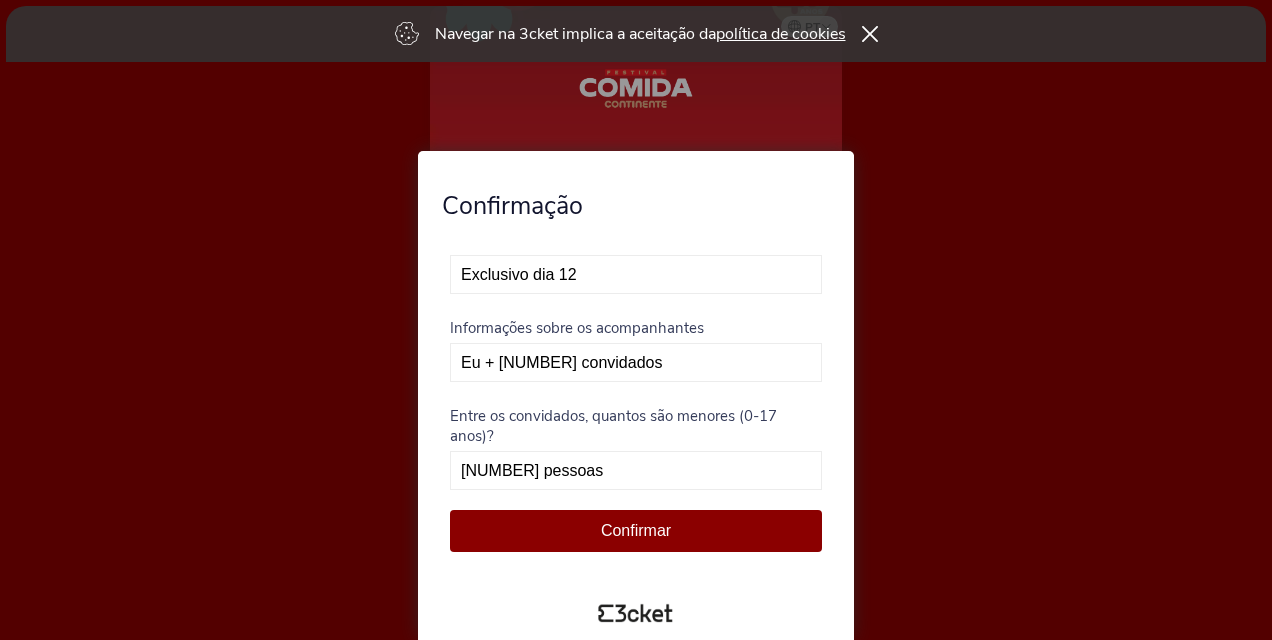 click on "0 pessoas
1 pessoa
2 pessoas
3 pessoas" at bounding box center [636, 470] 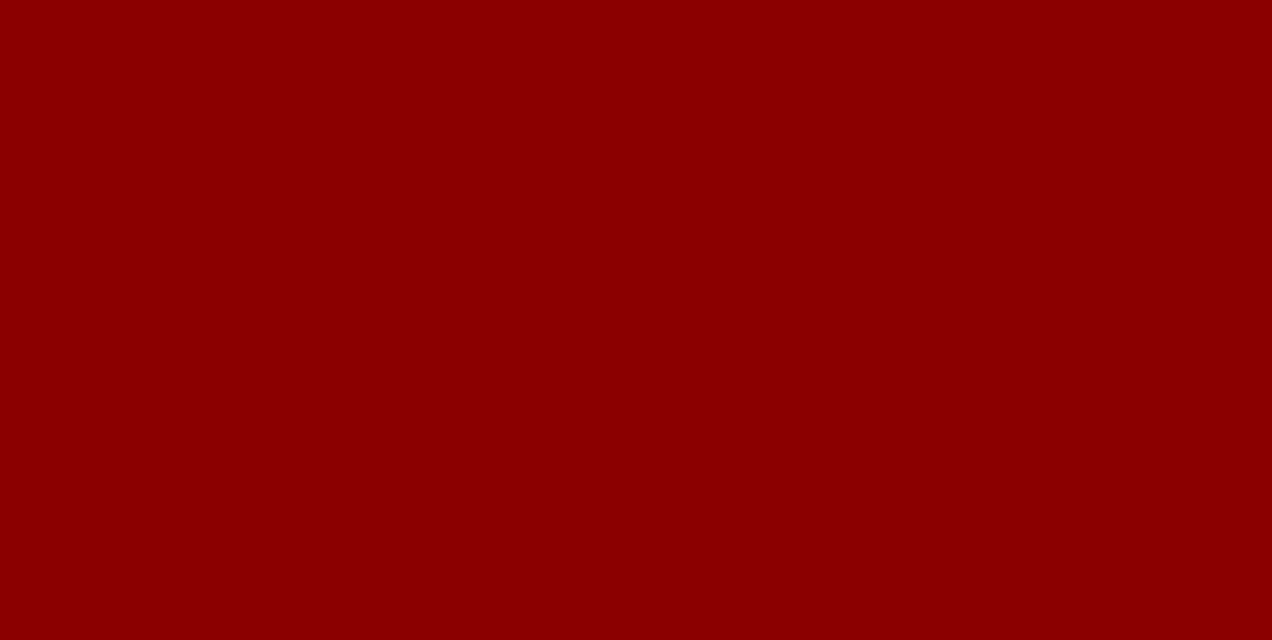scroll, scrollTop: 0, scrollLeft: 0, axis: both 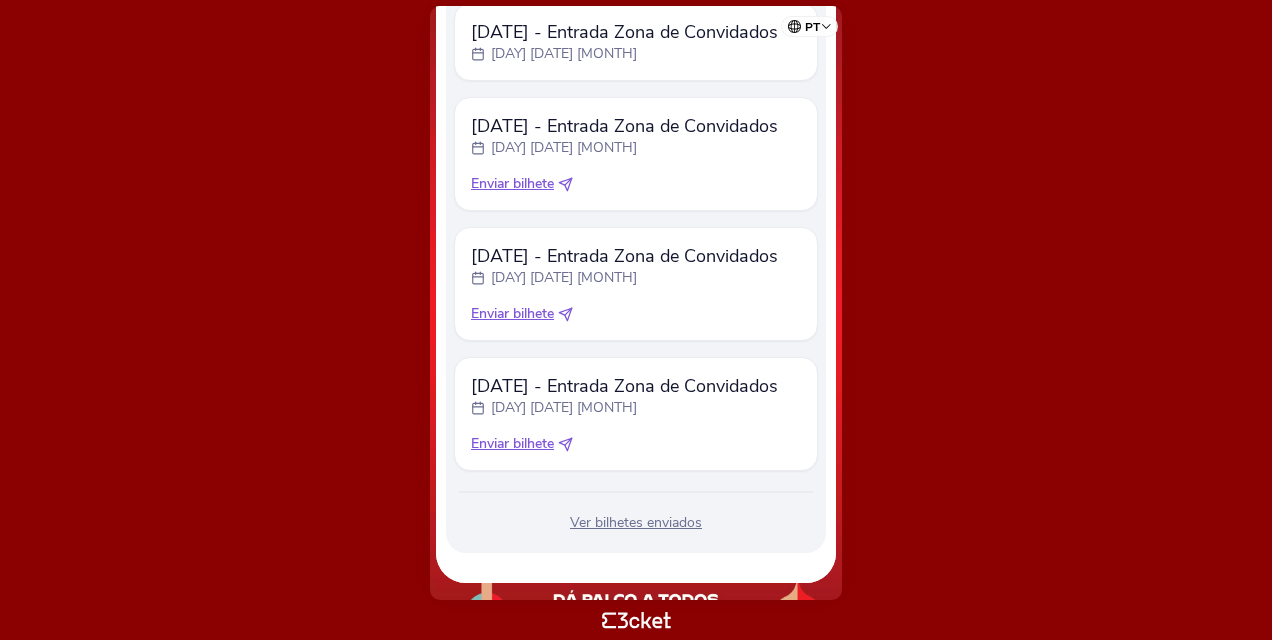 click on "Enviar bilhete" at bounding box center [624, 32] 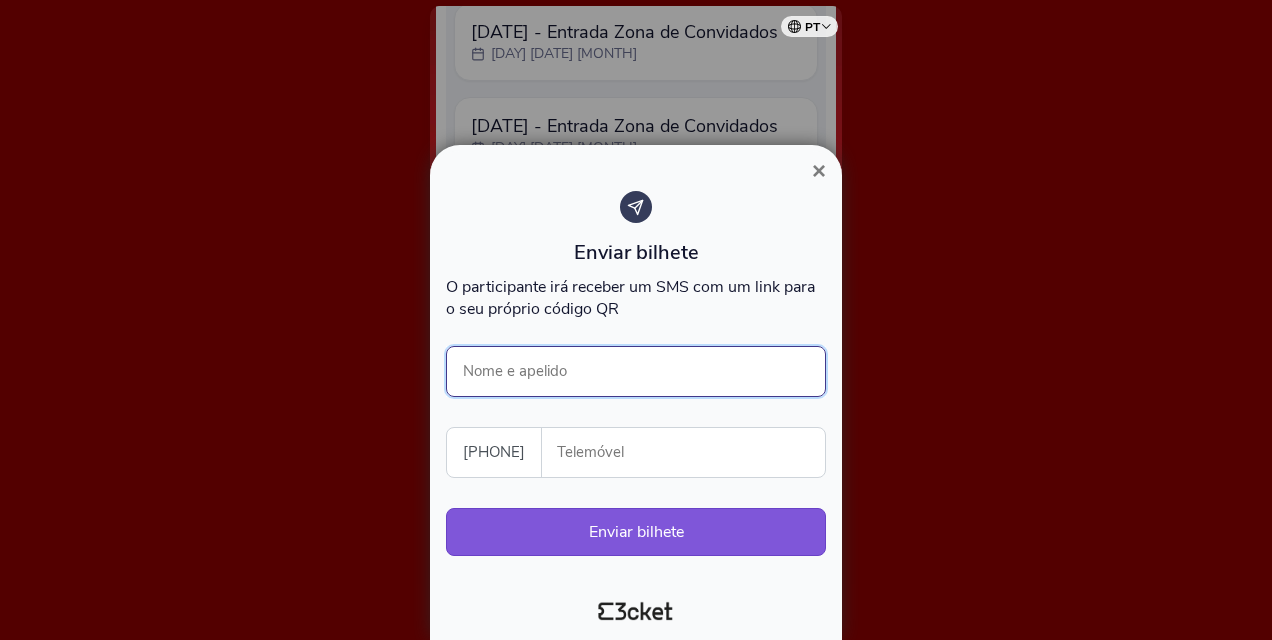 click on "Nome e apelido" at bounding box center [636, 371] 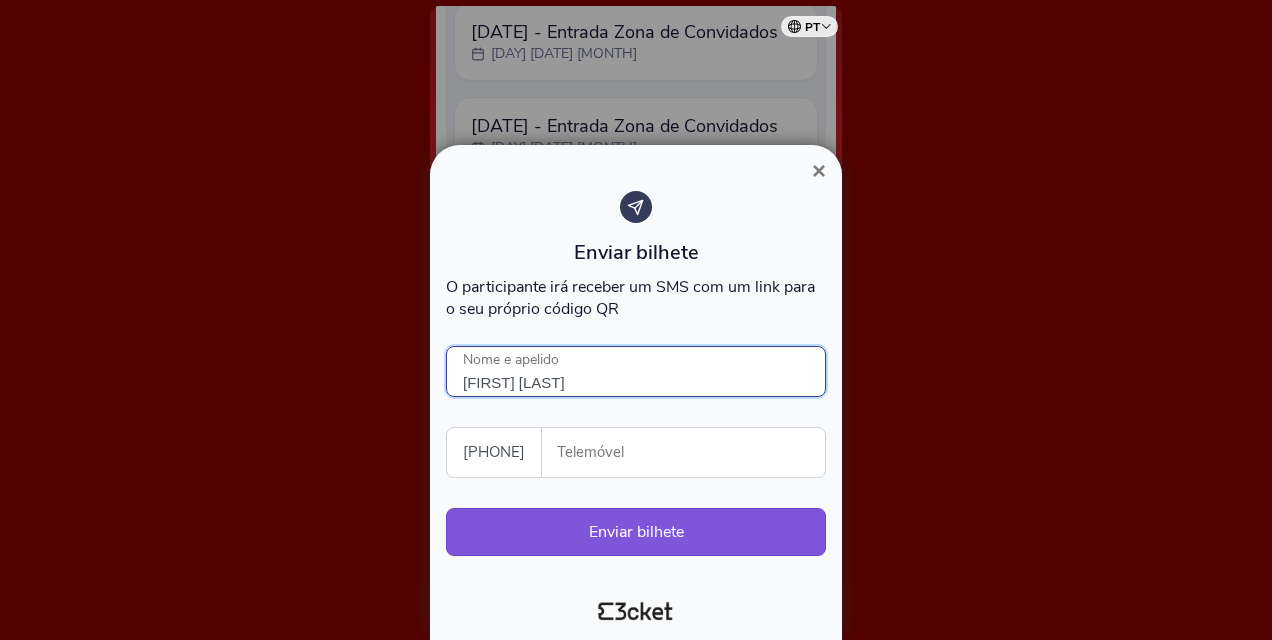 type on "[FIRST] [LAST]" 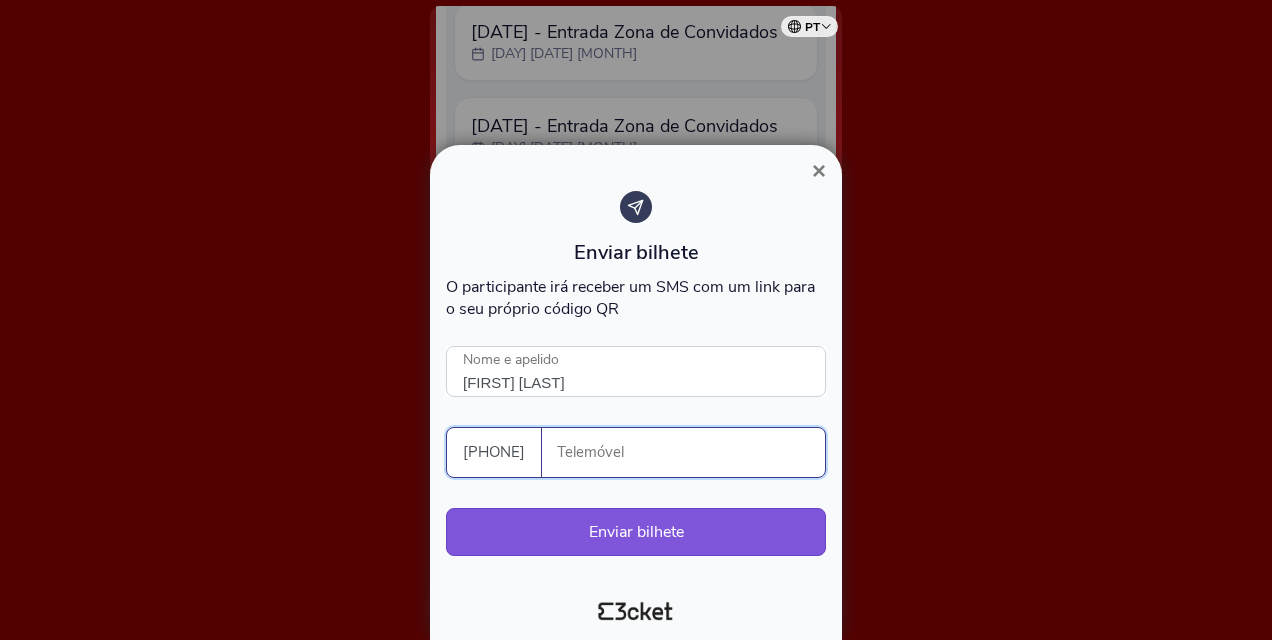 click on "Telemóvel" at bounding box center (691, 452) 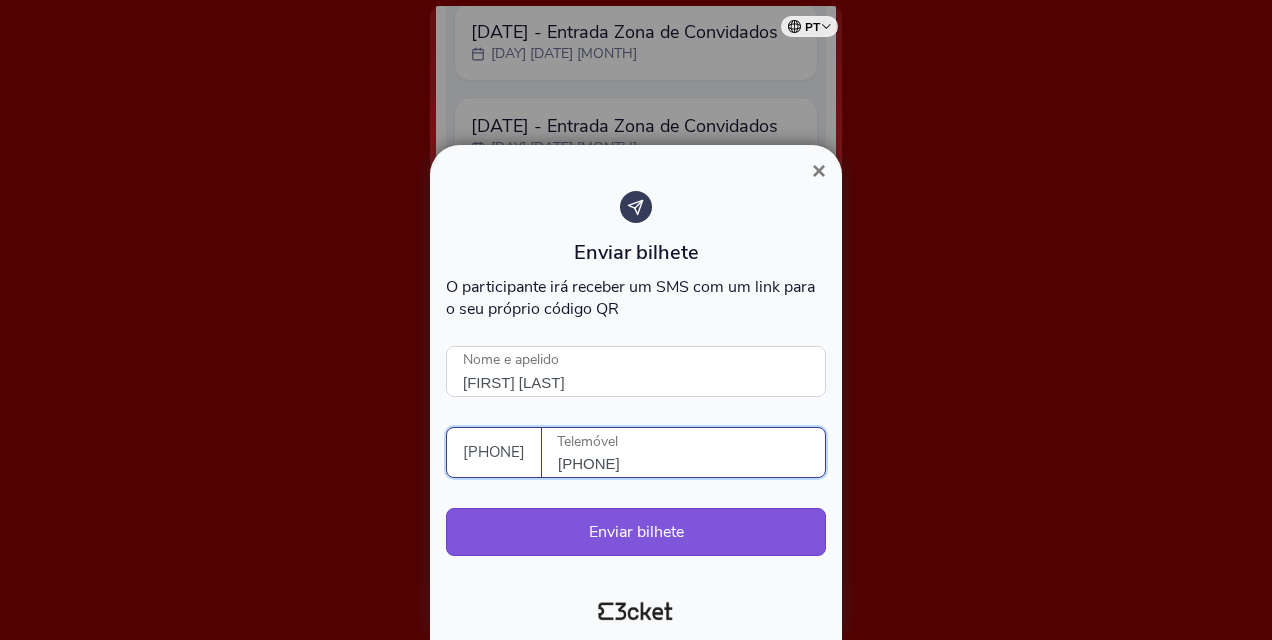 click on "935357073" at bounding box center (691, 452) 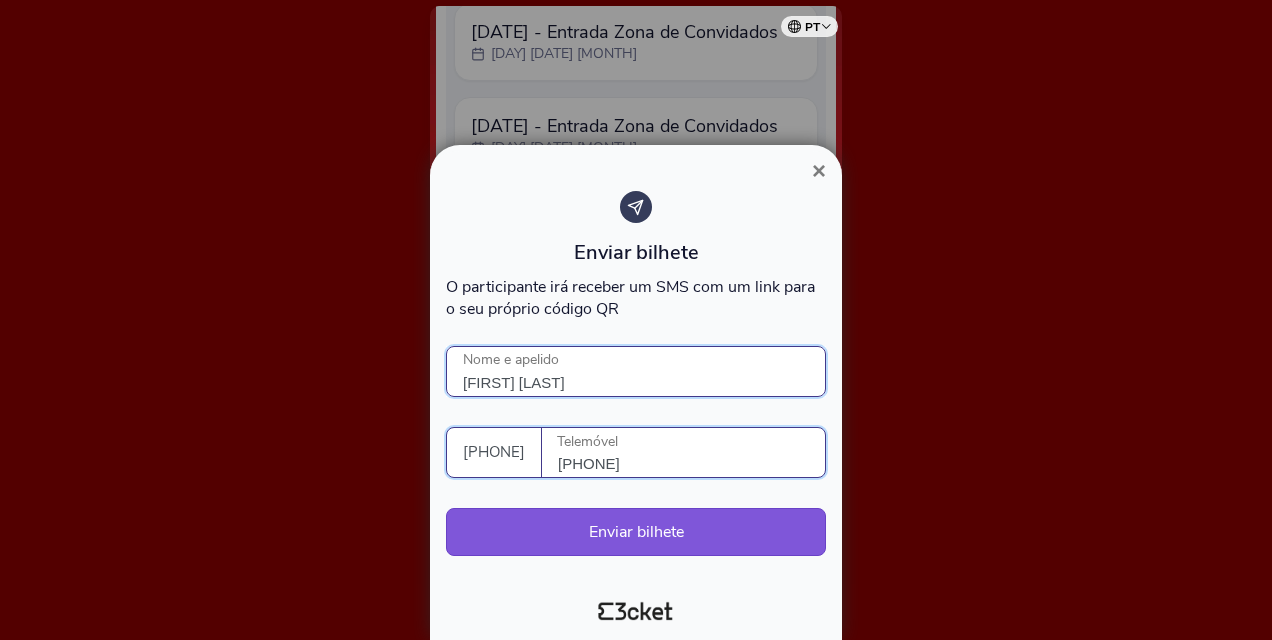 click on "Sandra Rocha" at bounding box center [636, 371] 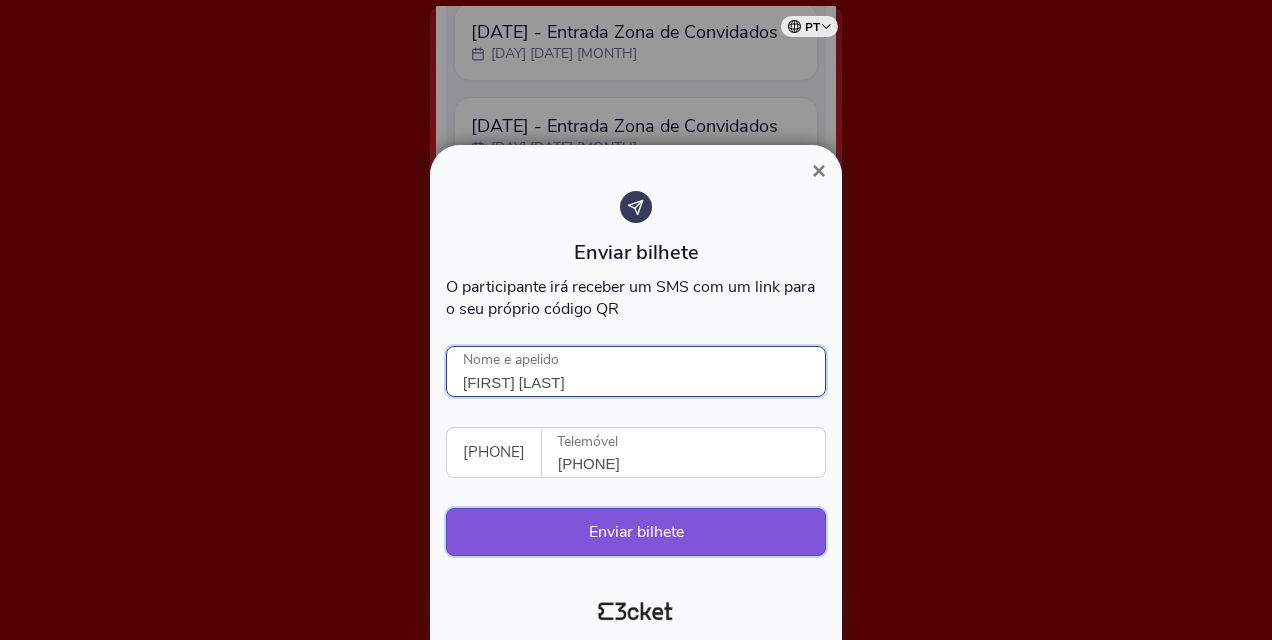type on "Sandra Pontes" 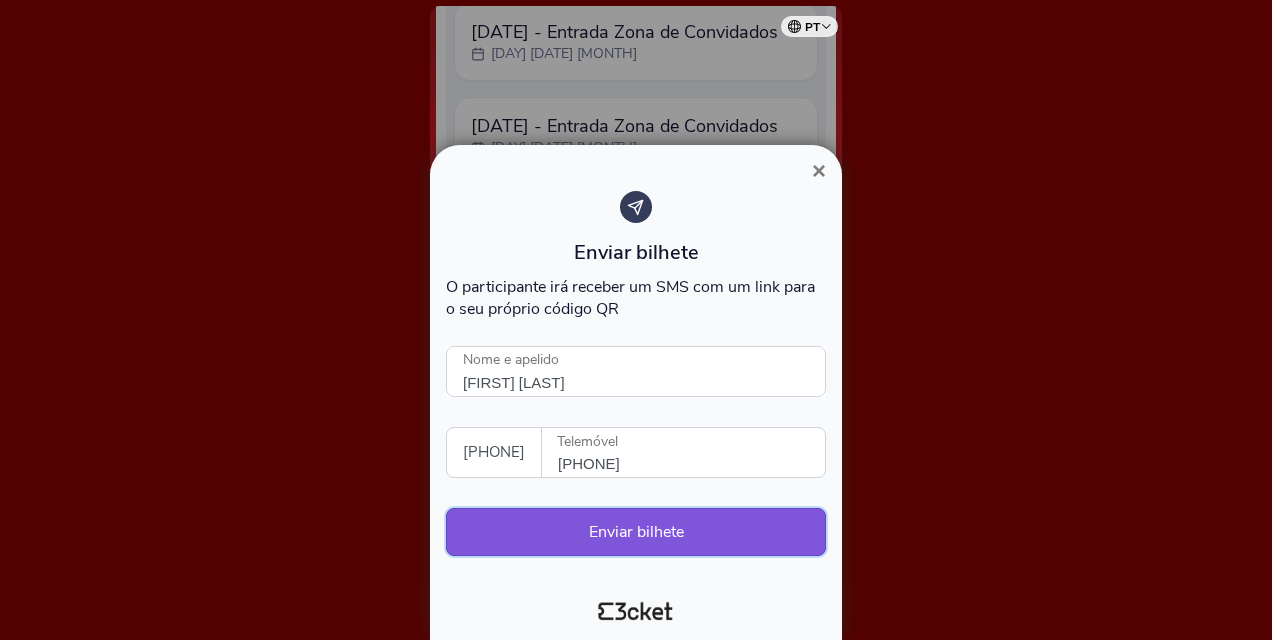 click on "Enviar bilhete" at bounding box center (636, 532) 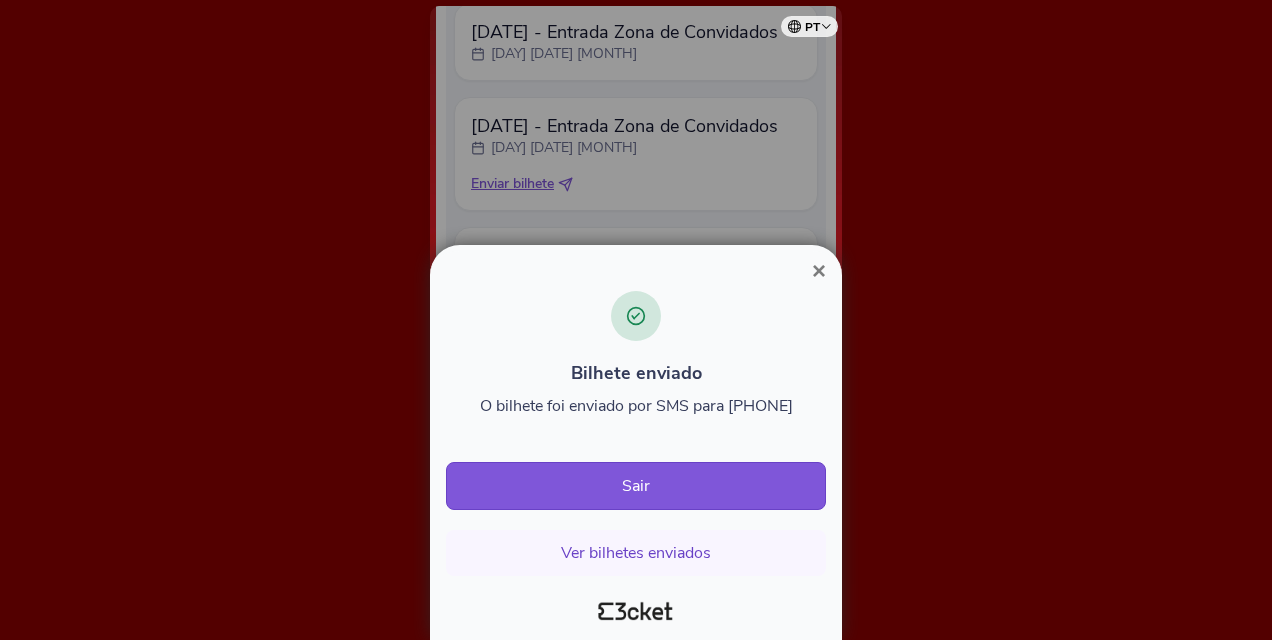 click on "×" at bounding box center [819, 270] 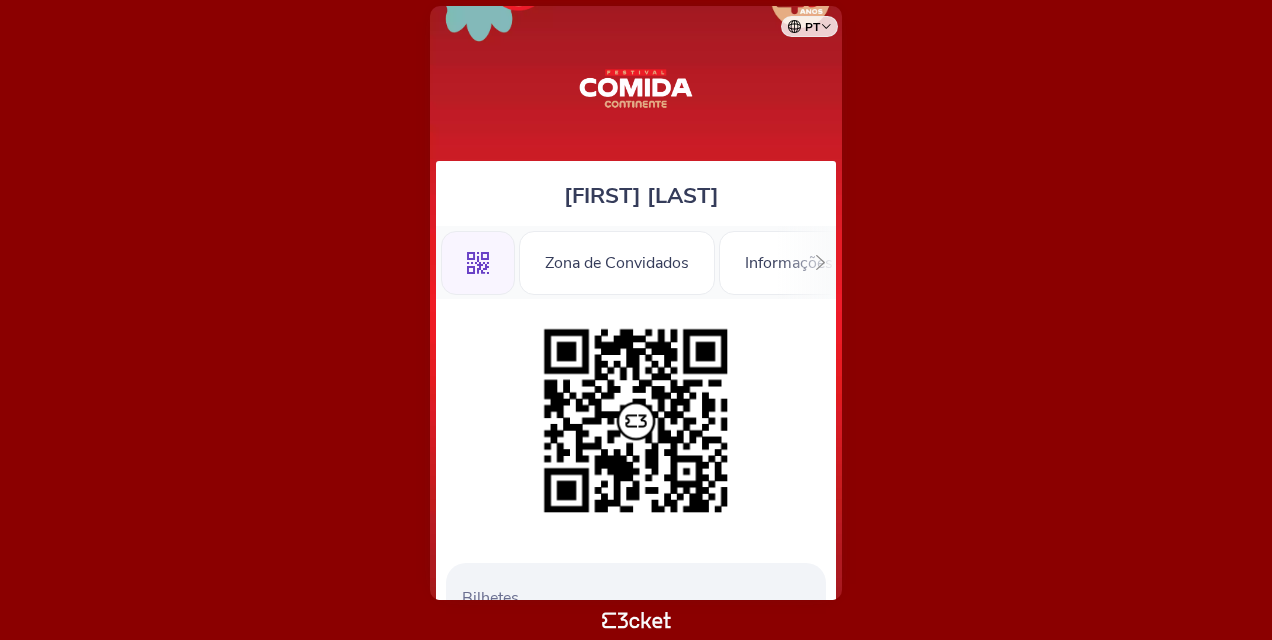 scroll, scrollTop: 0, scrollLeft: 0, axis: both 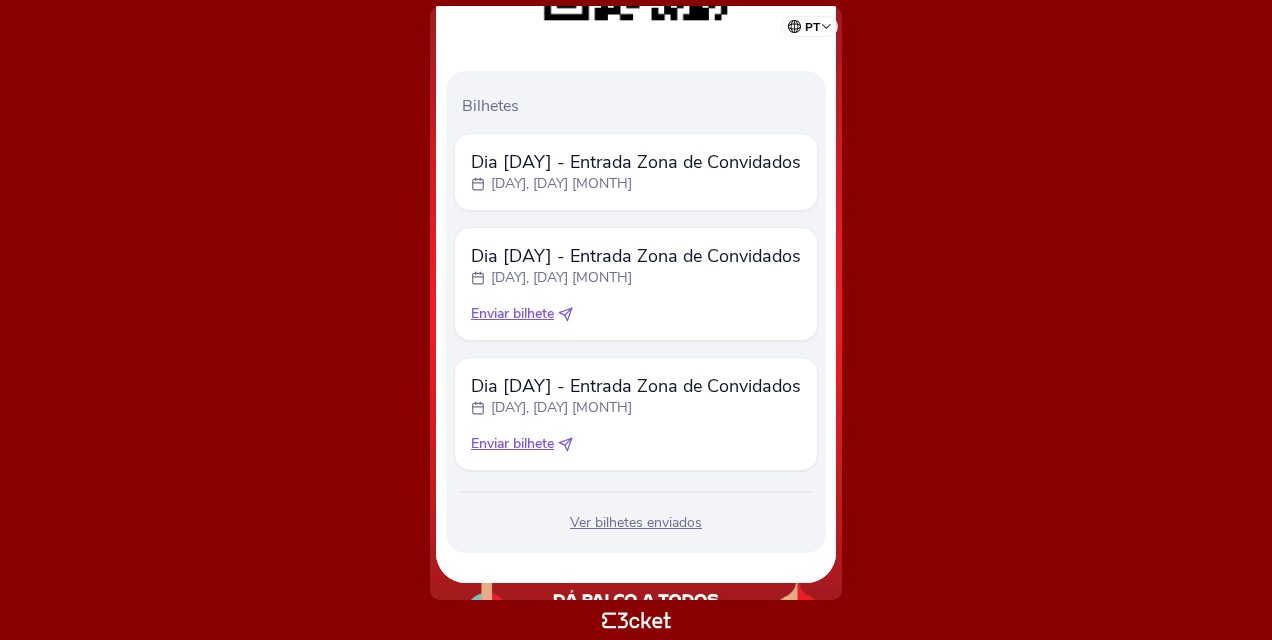 click on "Enviar bilhete" at bounding box center (636, 162) 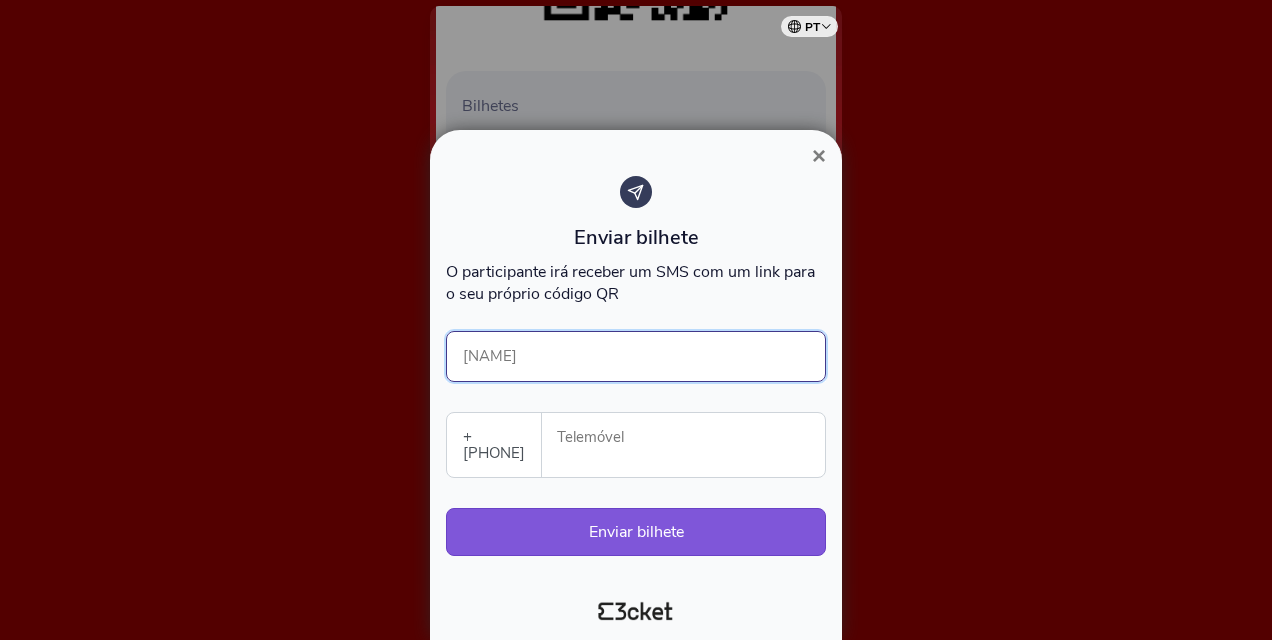 click on "[NAME]" at bounding box center (636, 356) 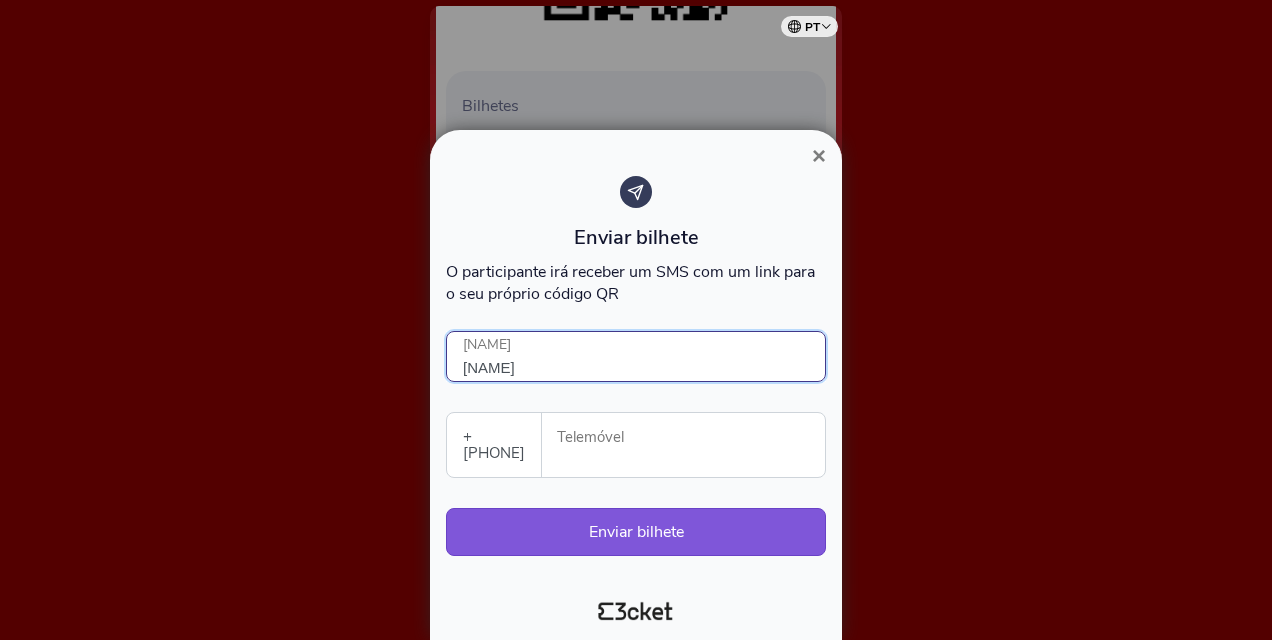 type on "[NAME]" 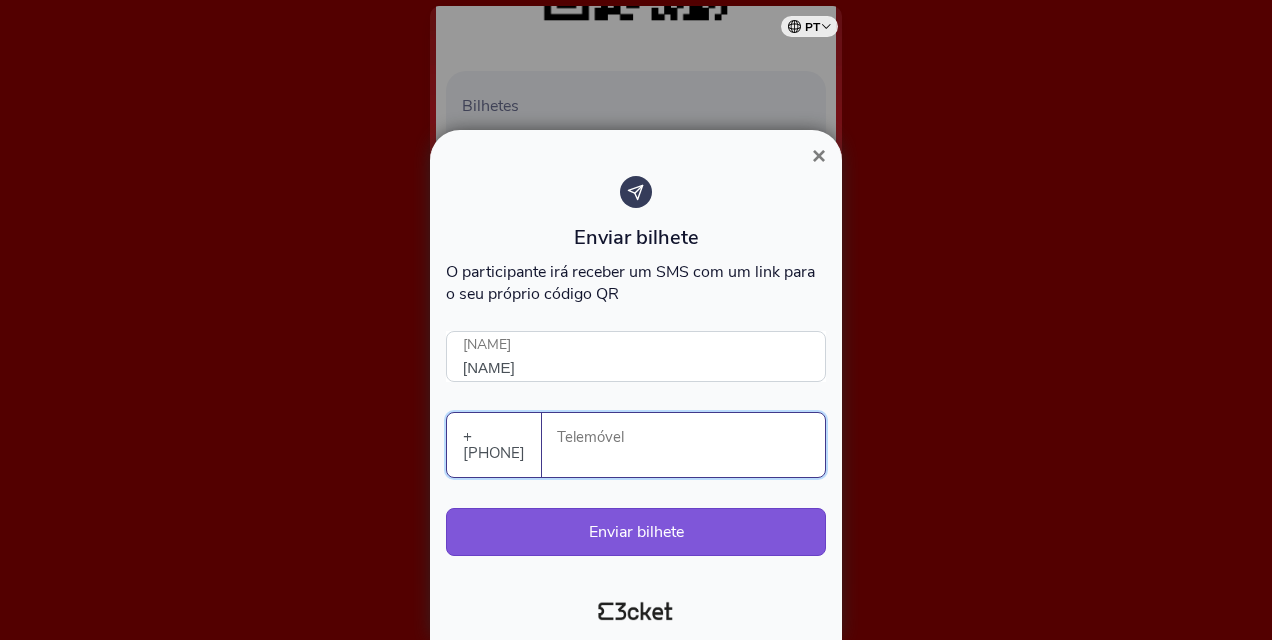 drag, startPoint x: 545, startPoint y: 454, endPoint x: 574, endPoint y: 466, distance: 31.38471 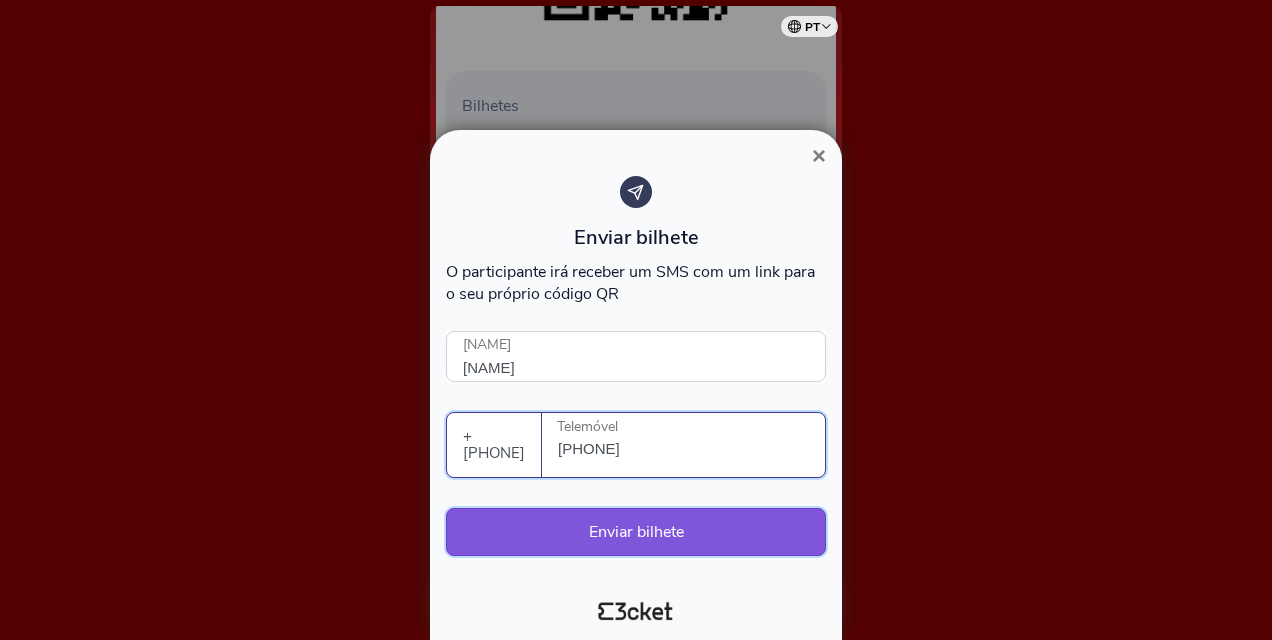 type on "[PHONE]" 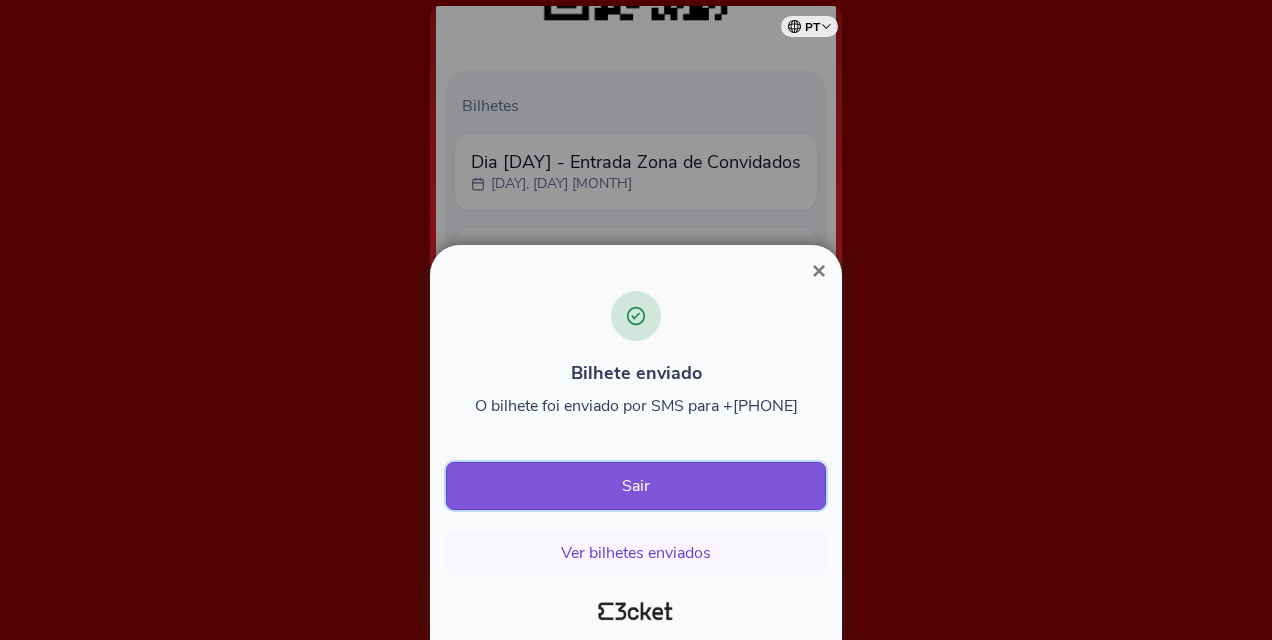 click on "Sair" at bounding box center (636, 486) 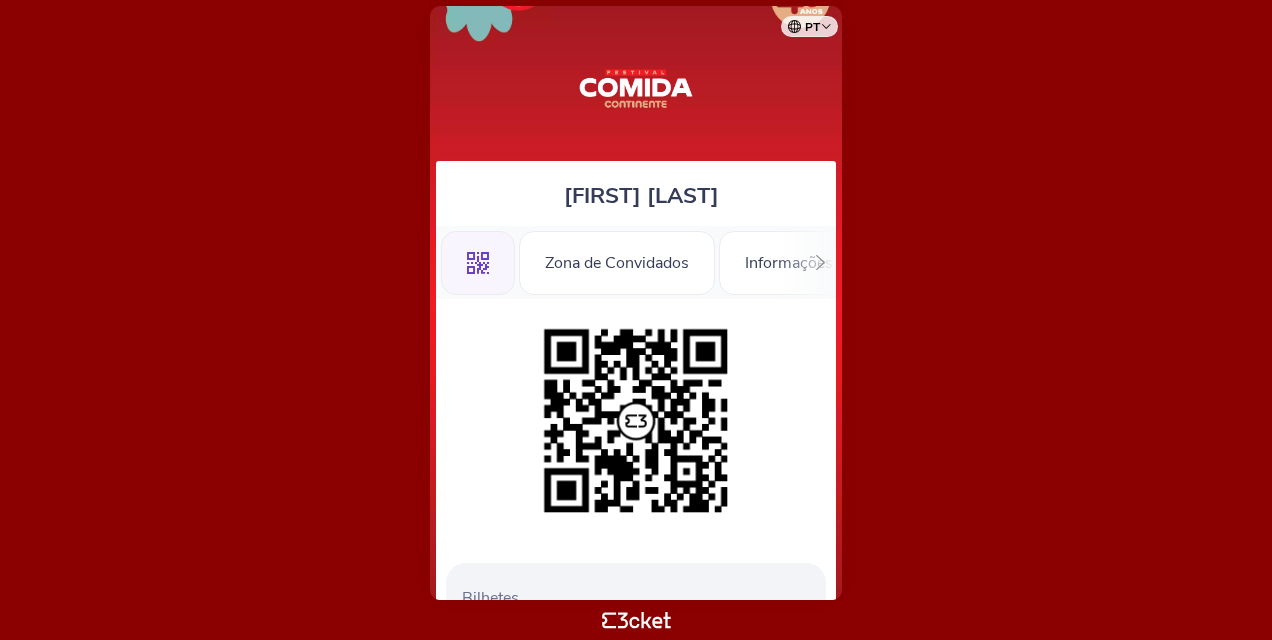 scroll, scrollTop: 0, scrollLeft: 0, axis: both 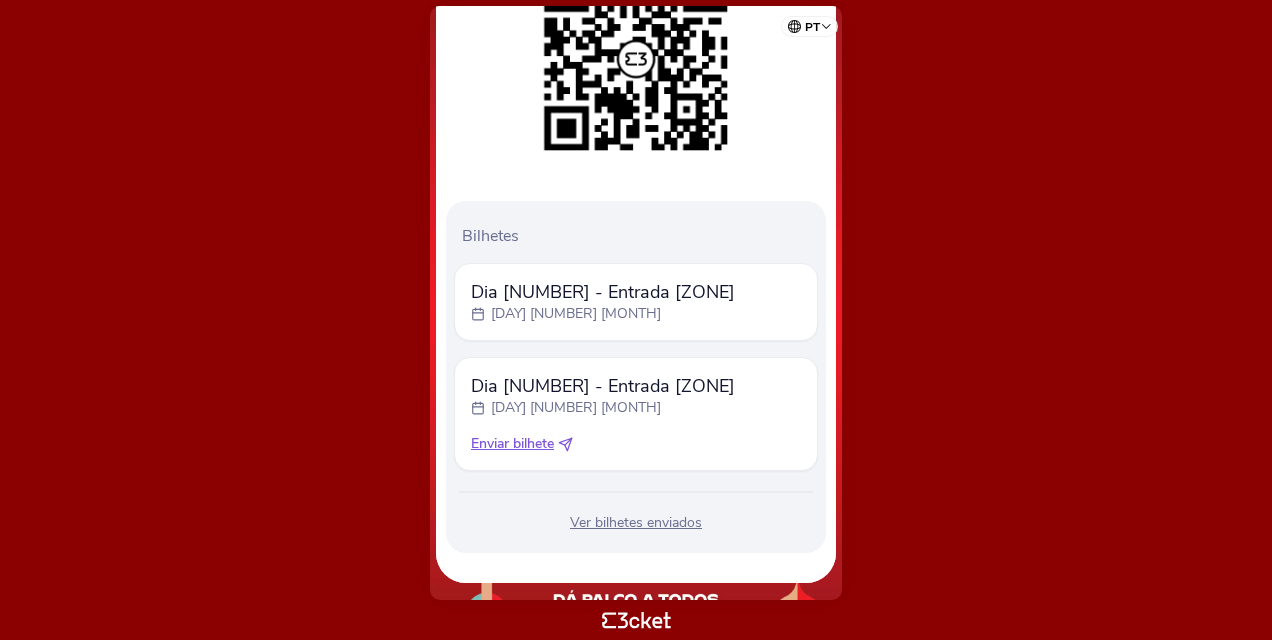 click on "Enviar bilhete" at bounding box center [603, 292] 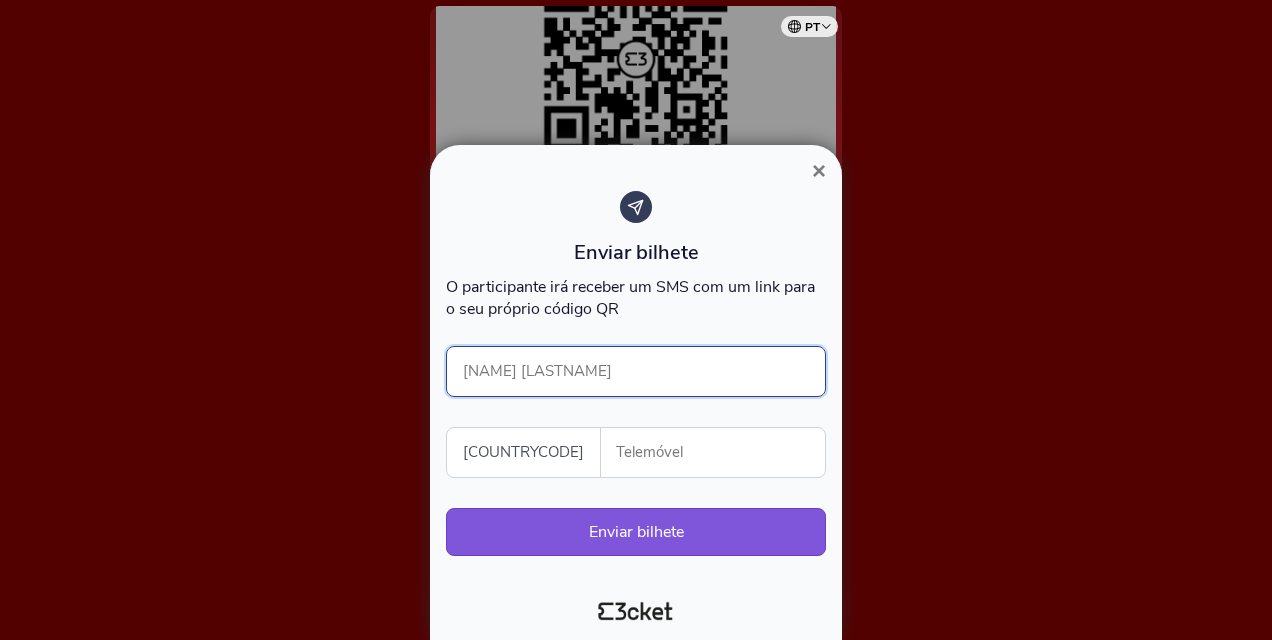 click on "Nome e apelido" at bounding box center (636, 371) 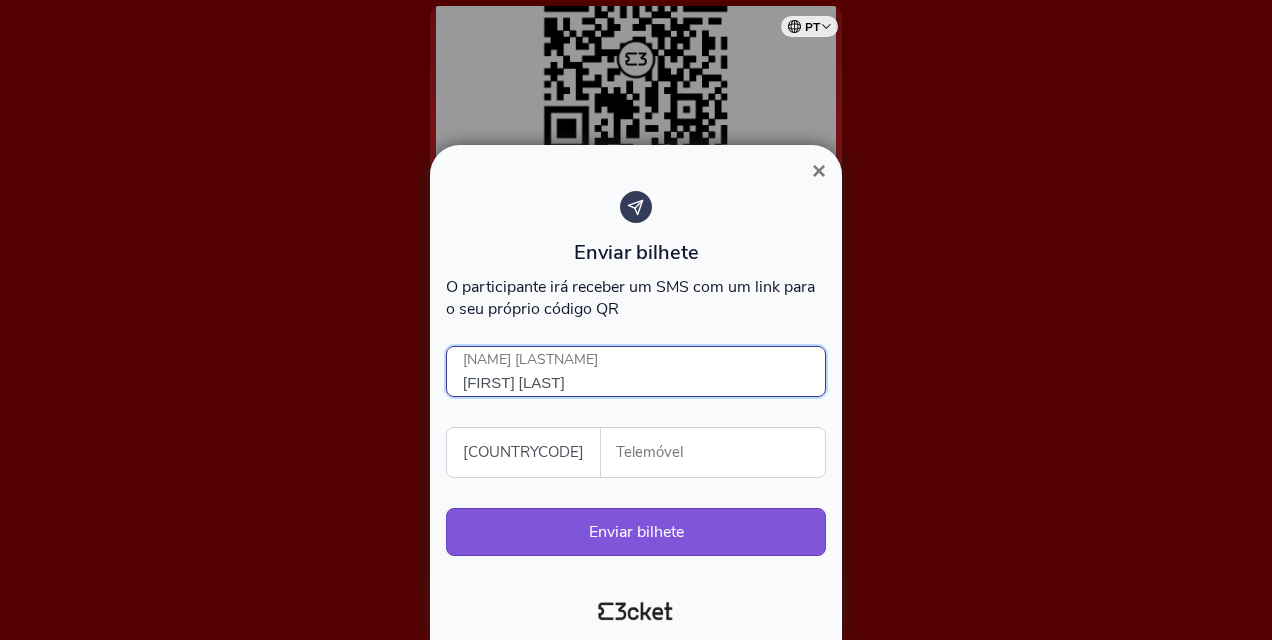 type on "BEATRIZ SIMOES" 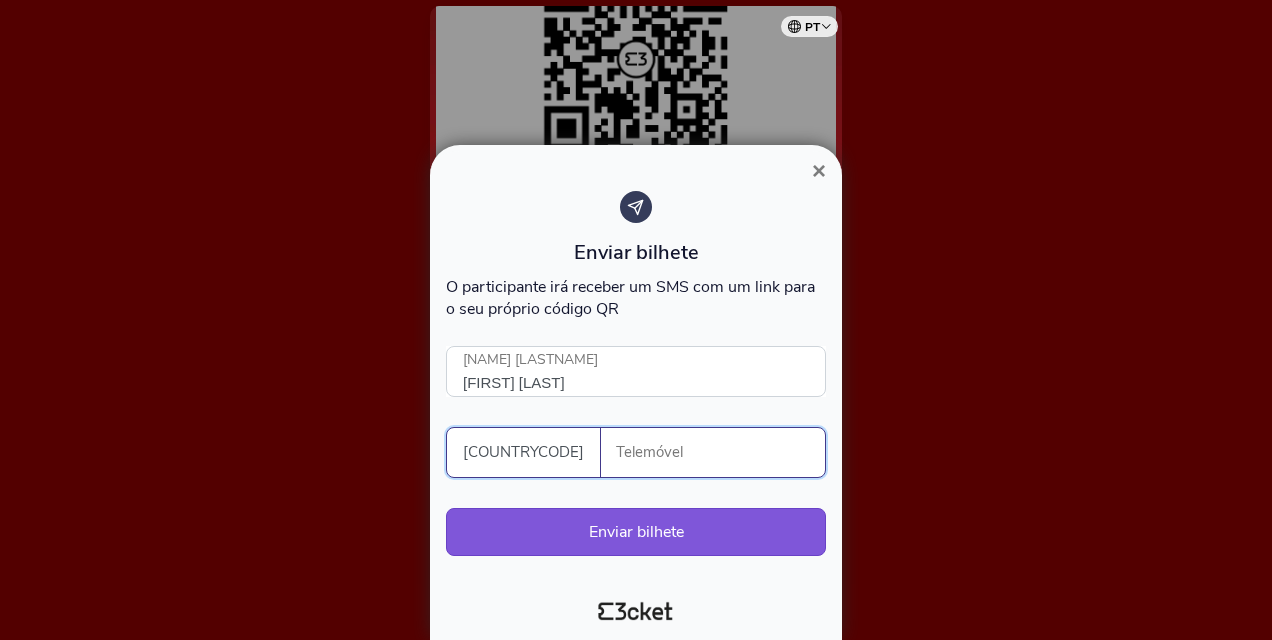 click on "Telemóvel" at bounding box center (721, 452) 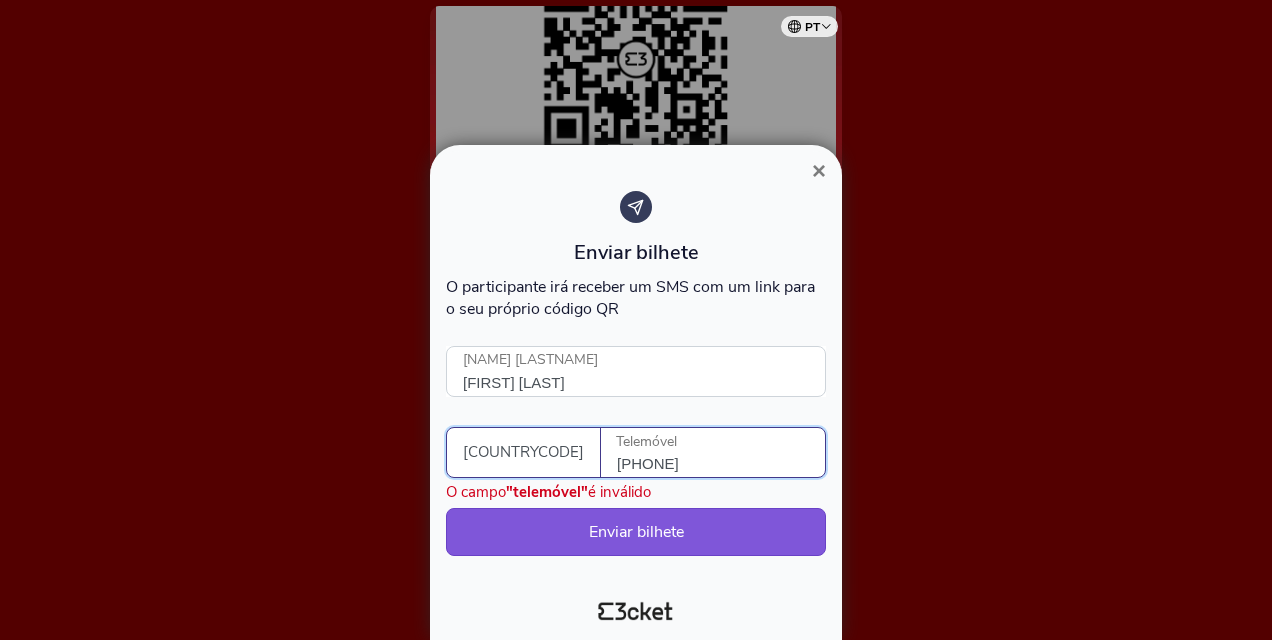 click on "9565163003" at bounding box center (721, 452) 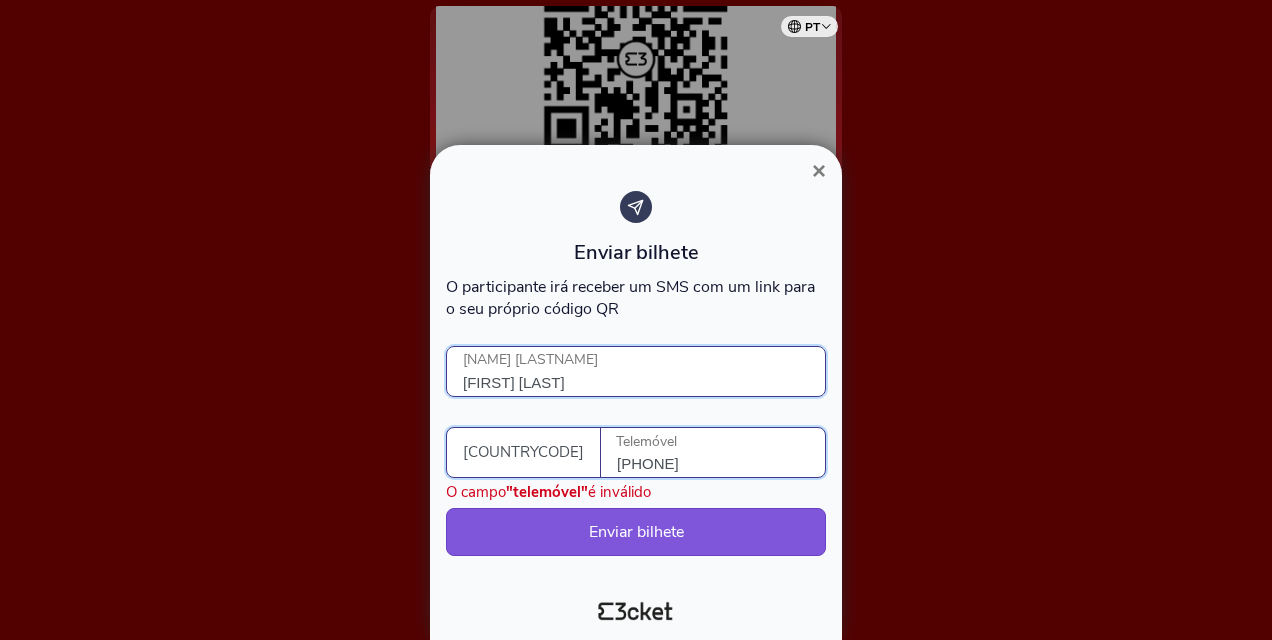 click on "BEATRIZ SIMOES" at bounding box center (636, 371) 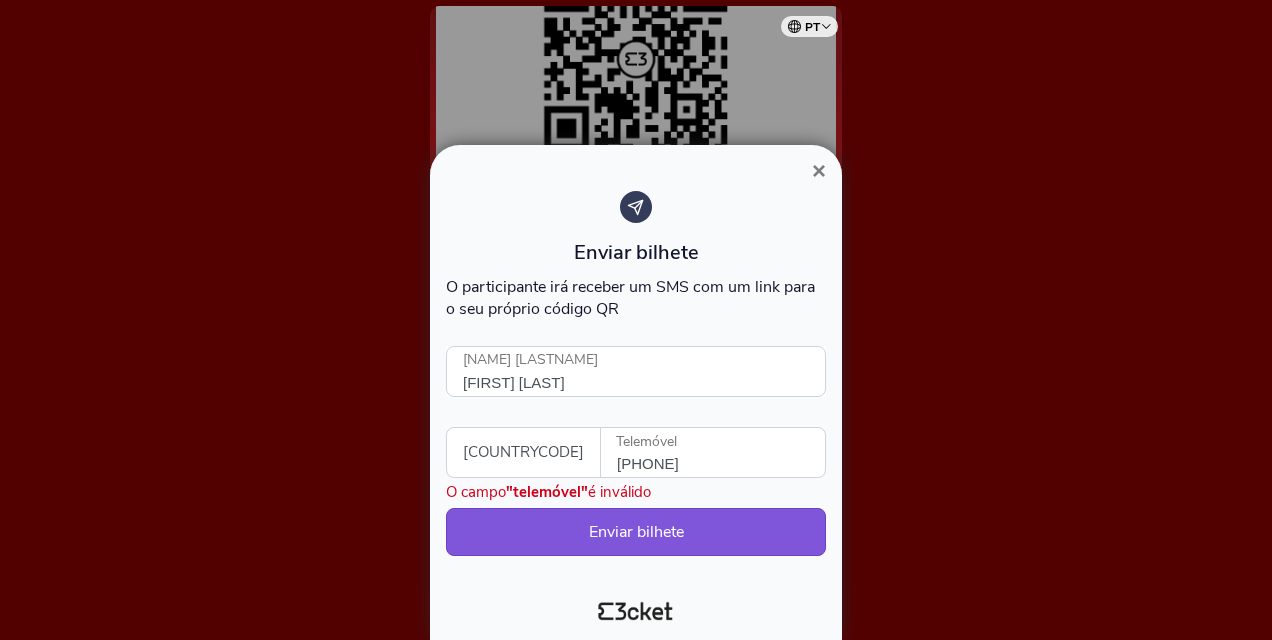 click on "9565163003" at bounding box center (721, 452) 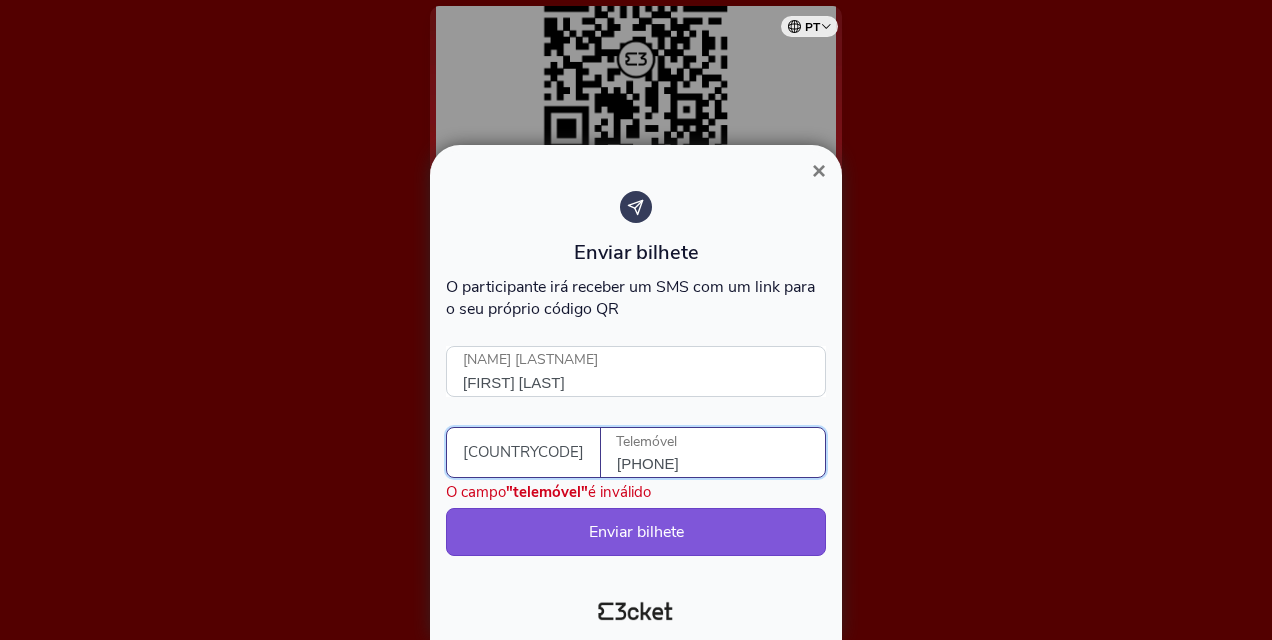 drag, startPoint x: 547, startPoint y: 460, endPoint x: 563, endPoint y: 488, distance: 32.24903 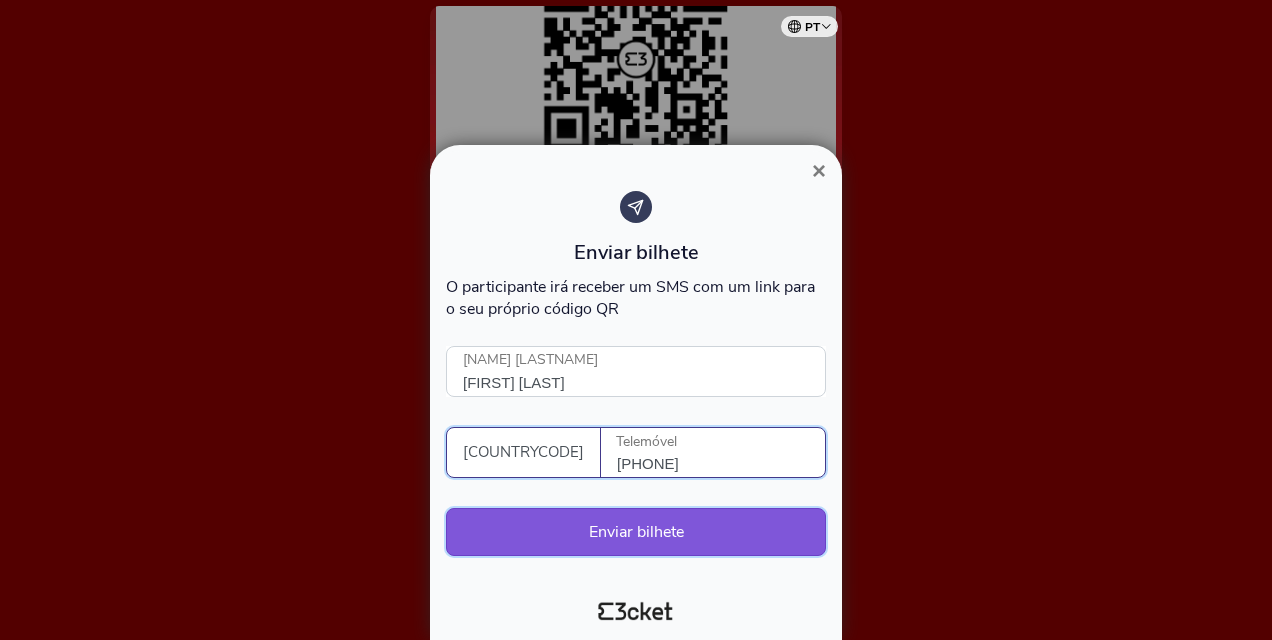 type on "965163003" 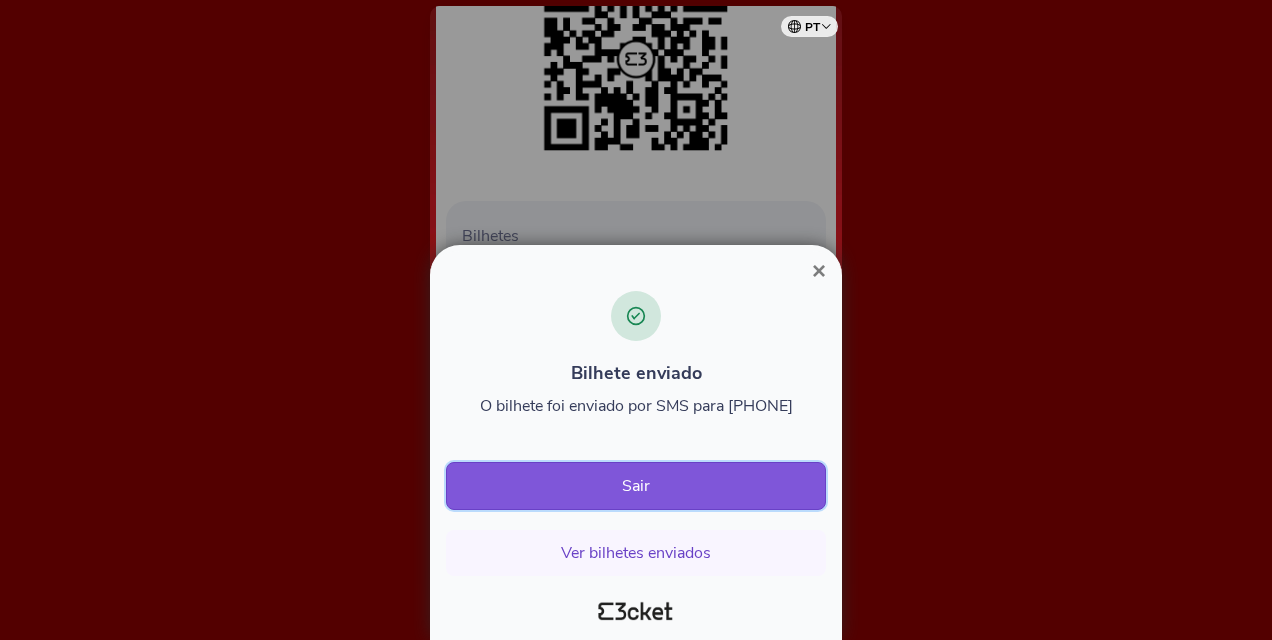 click on "Sair" at bounding box center (636, 486) 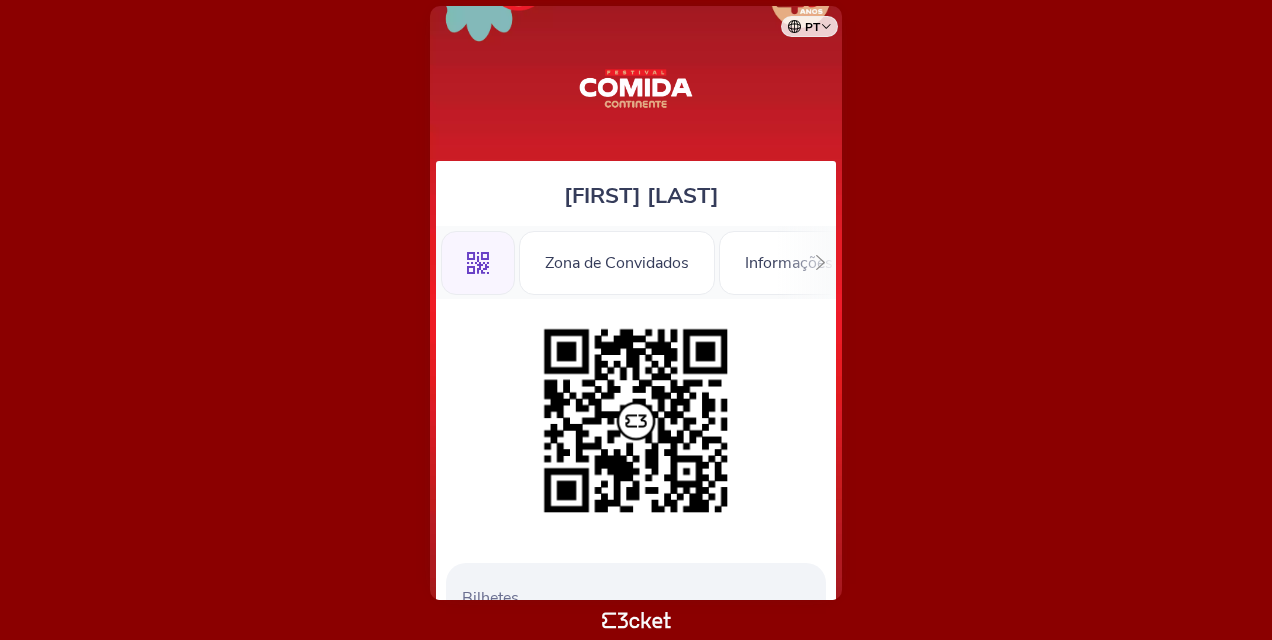 scroll, scrollTop: 0, scrollLeft: 0, axis: both 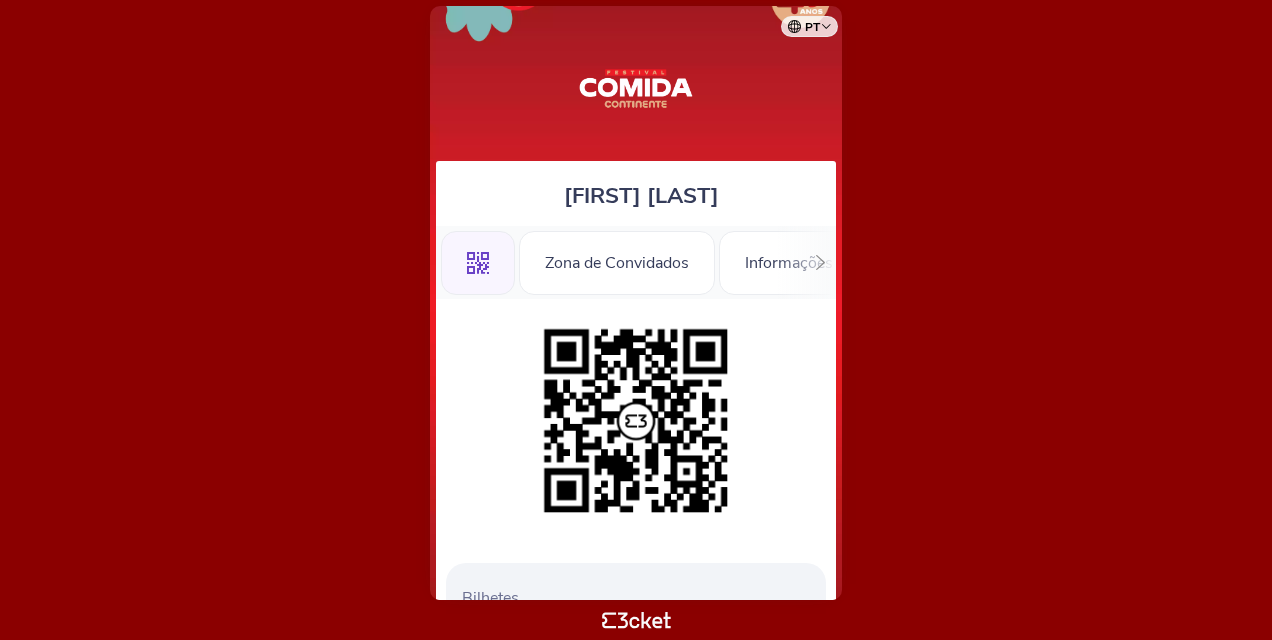 click at bounding box center [820, 262] 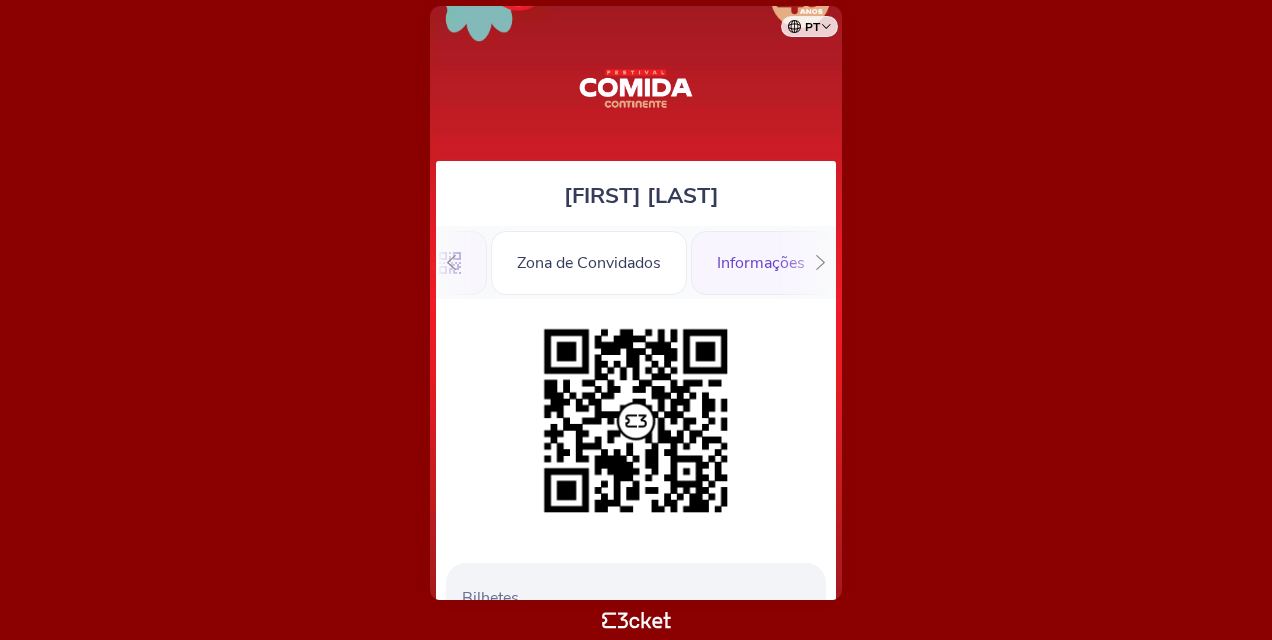 scroll, scrollTop: 0, scrollLeft: 28, axis: horizontal 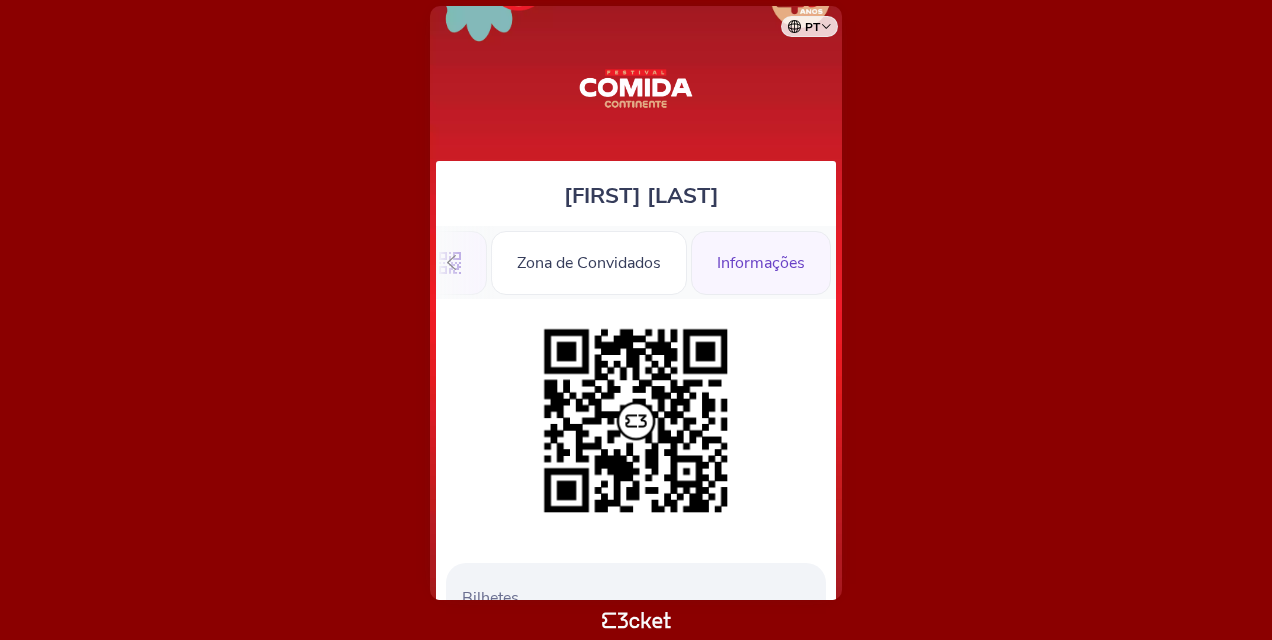 click on ".st0{fill-rule:evenodd;clip-rule:evenodd;}
Zona de Convidados
Informações" at bounding box center [636, 262] 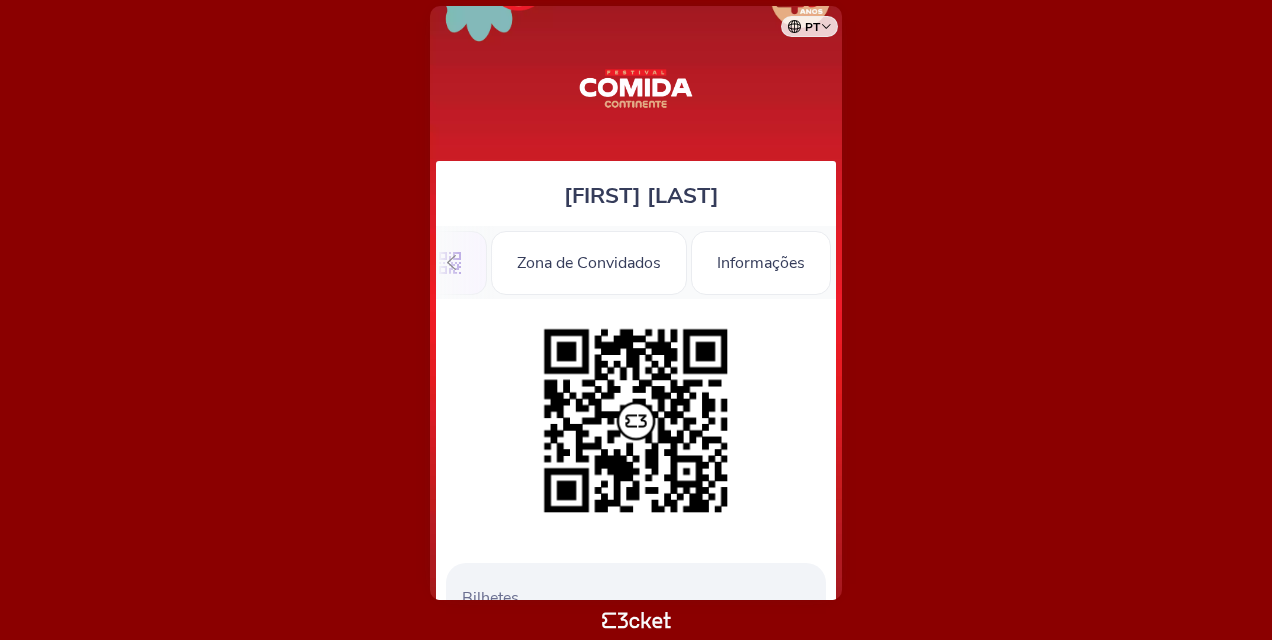 click at bounding box center [451, 262] 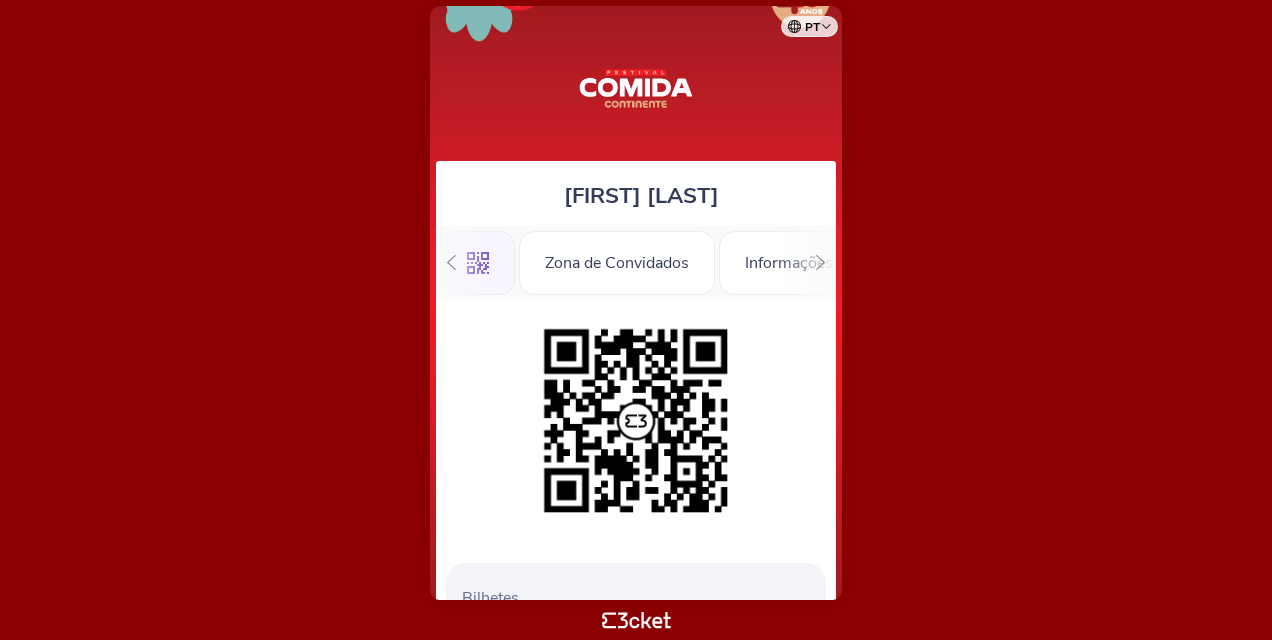 scroll, scrollTop: 0, scrollLeft: 0, axis: both 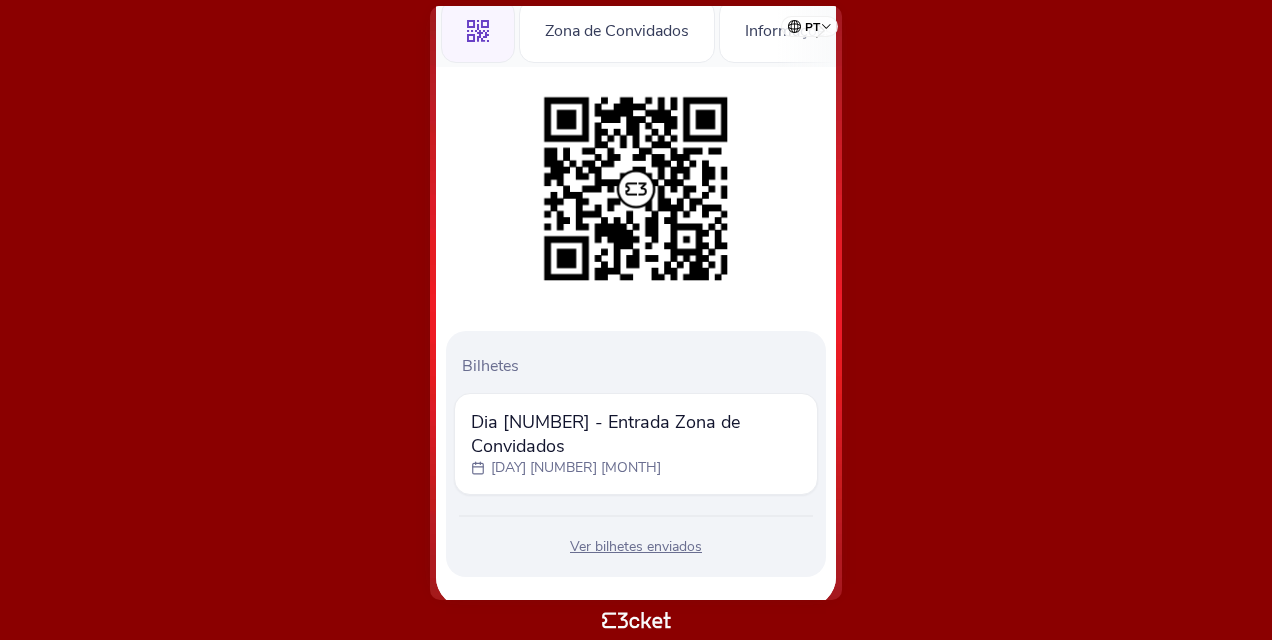 click on "[DATE] - Entrada Zona de Convidados" at bounding box center (636, 434) 